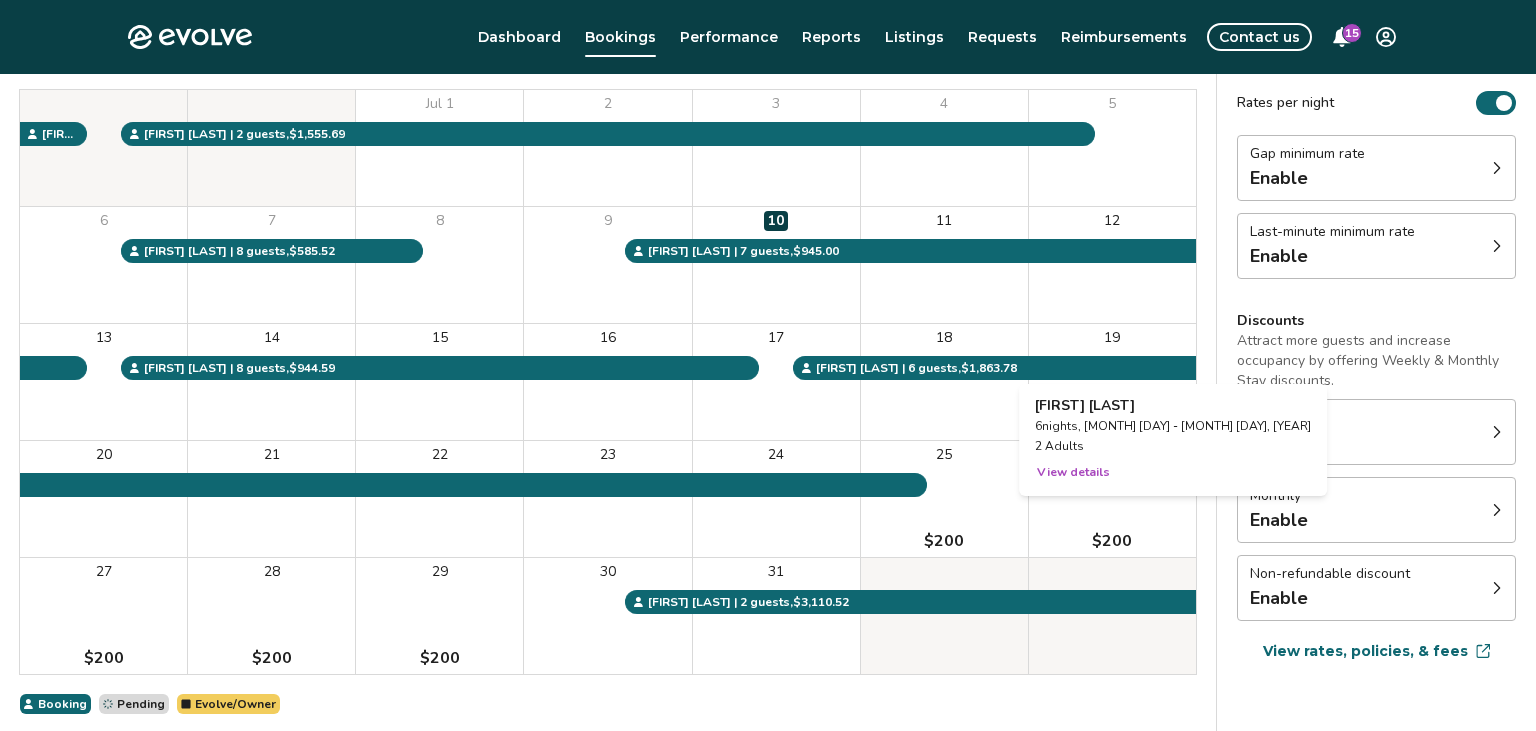 scroll, scrollTop: 0, scrollLeft: 0, axis: both 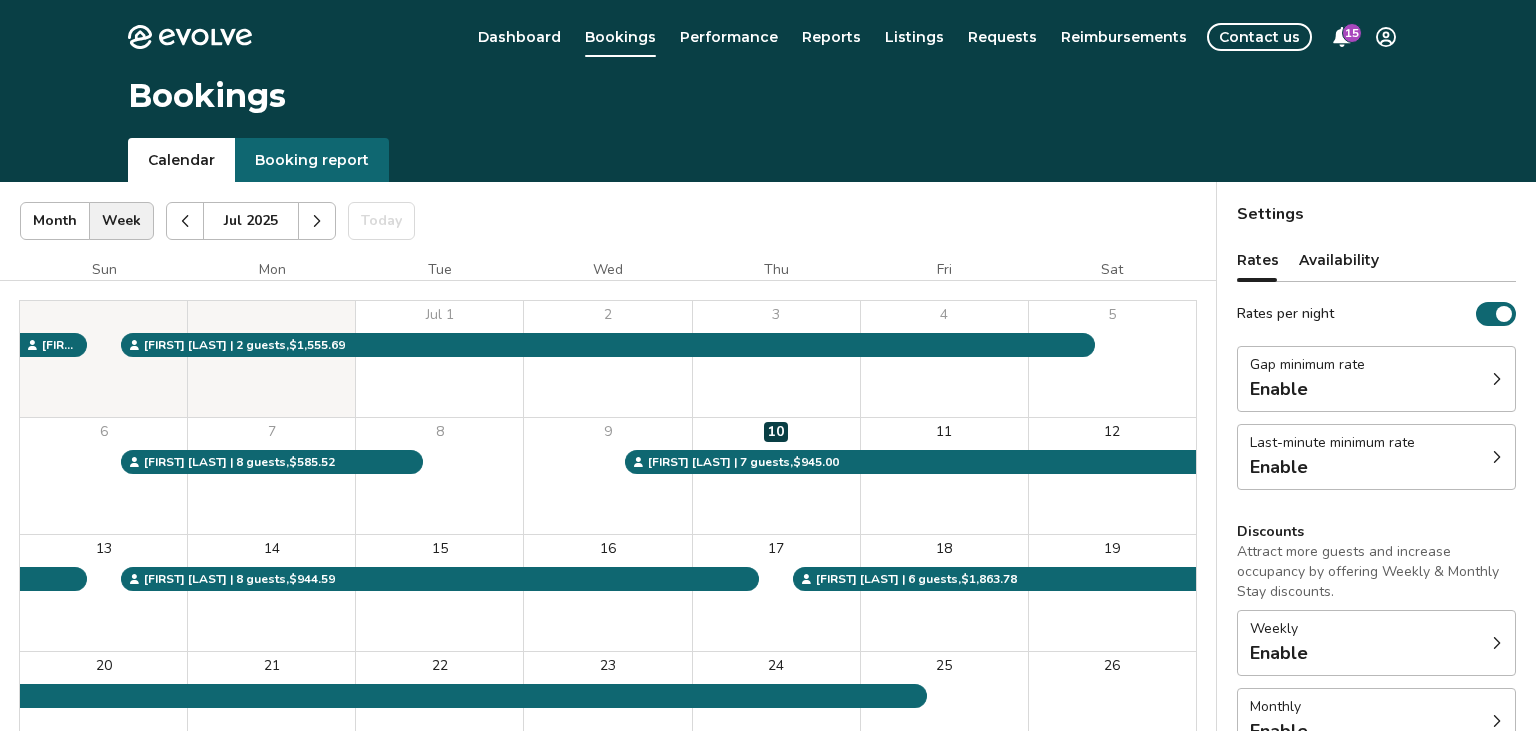click at bounding box center (317, 221) 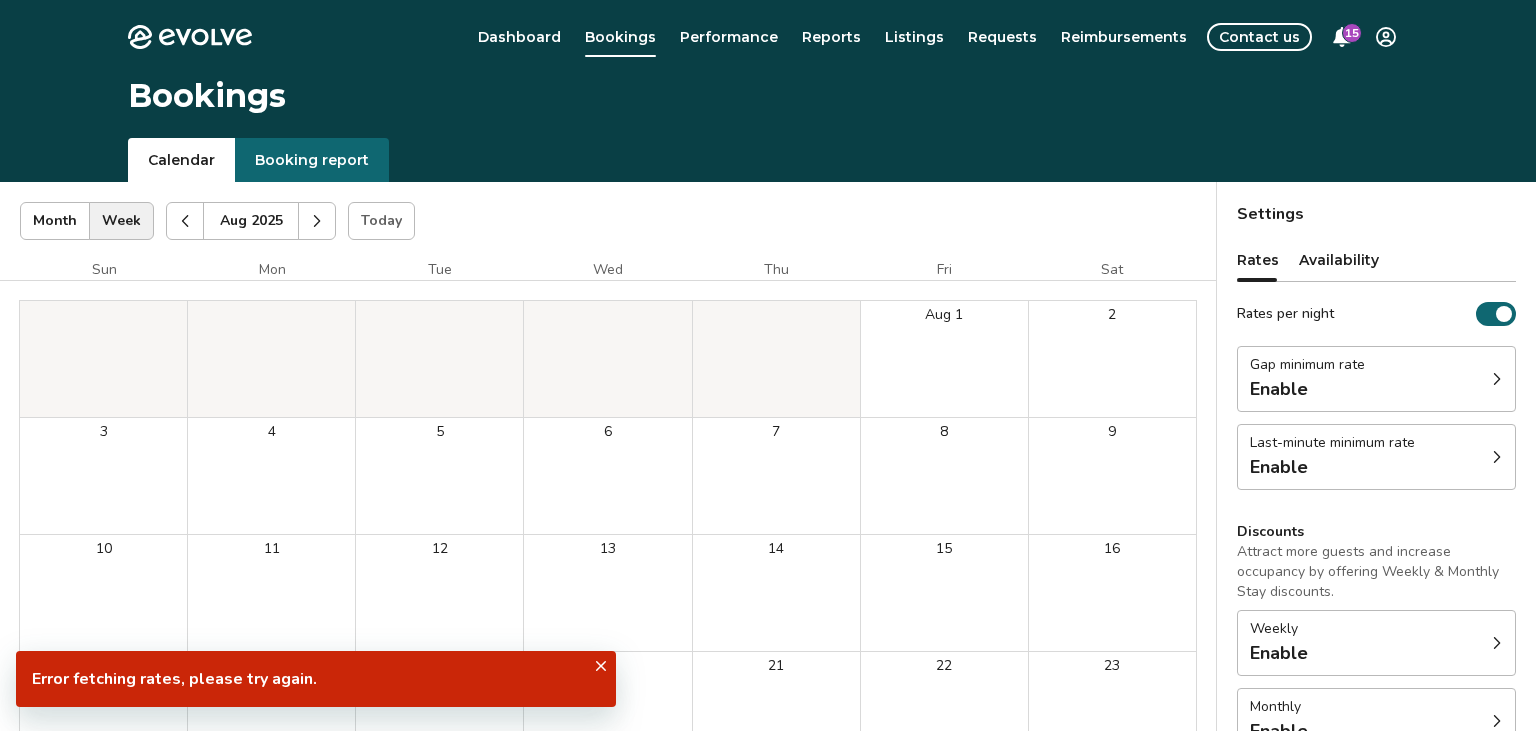 scroll, scrollTop: 410, scrollLeft: 0, axis: vertical 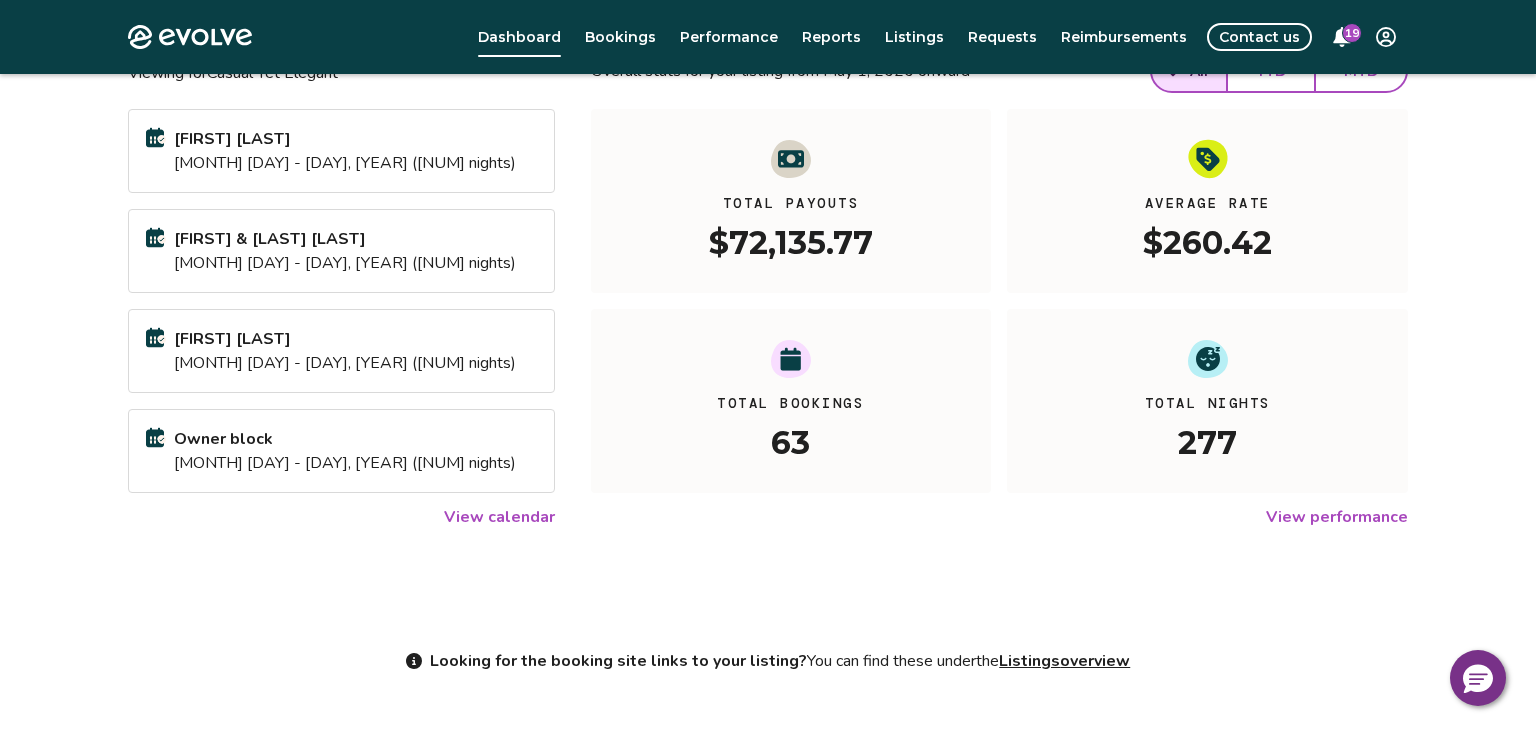 click on "View calendar" at bounding box center [499, 517] 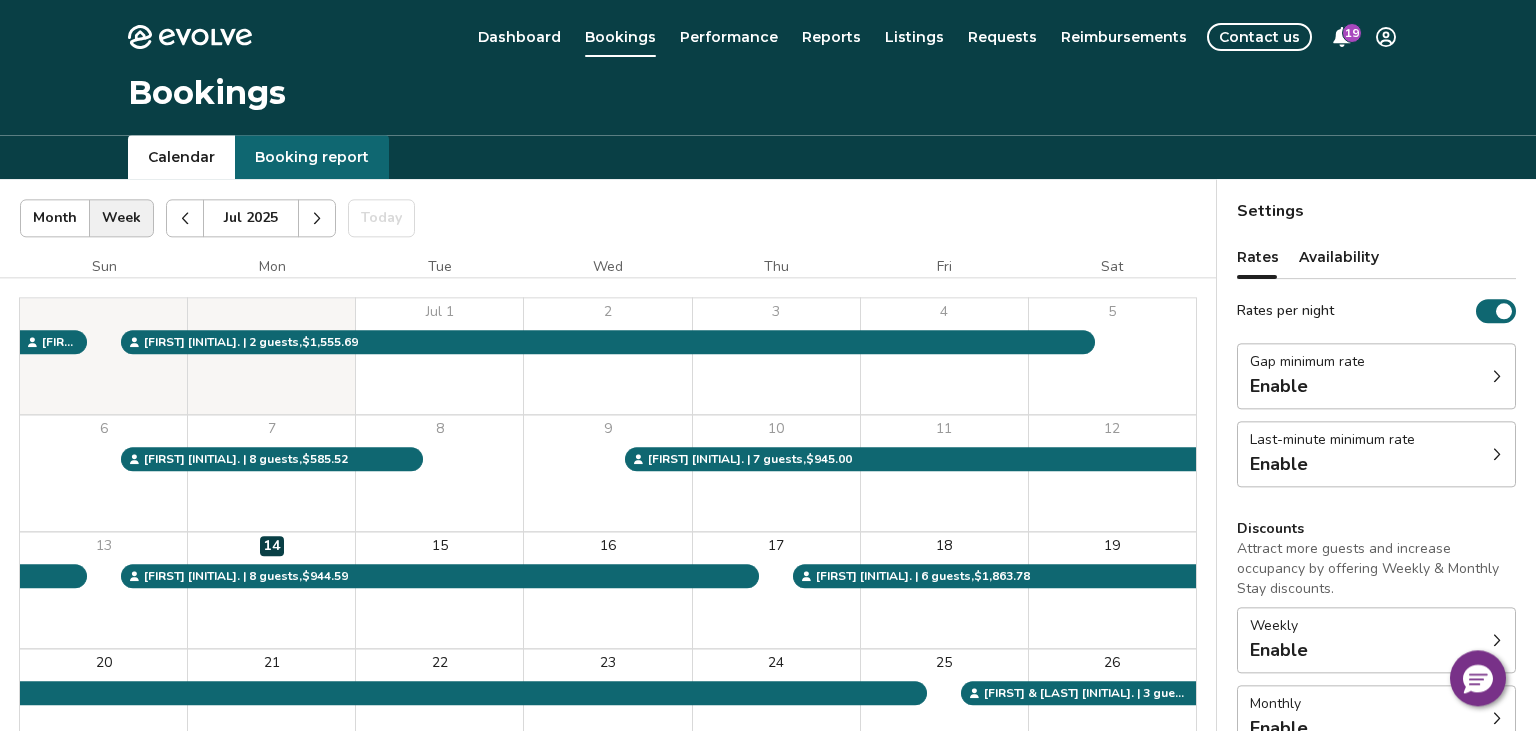 scroll, scrollTop: 0, scrollLeft: 0, axis: both 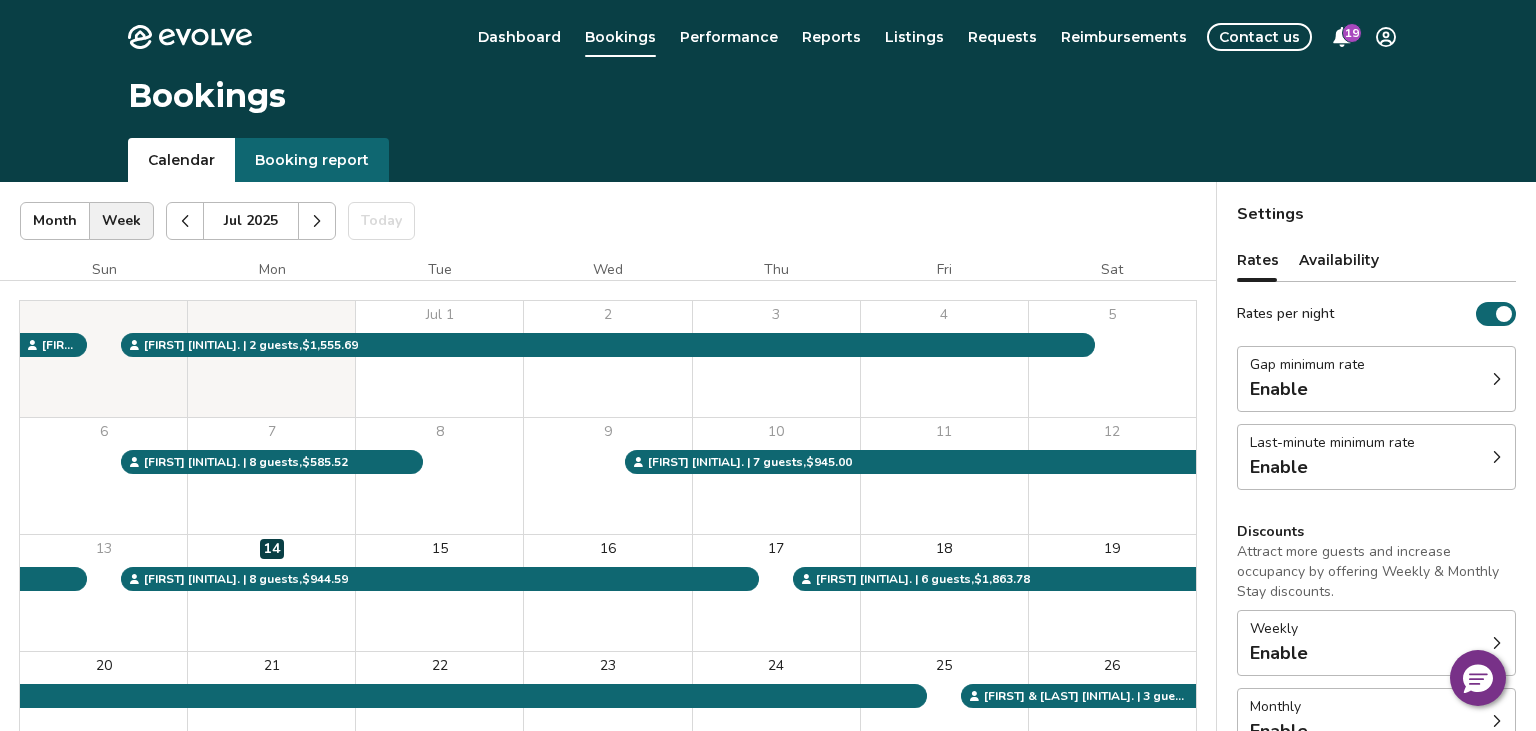 click at bounding box center (317, 221) 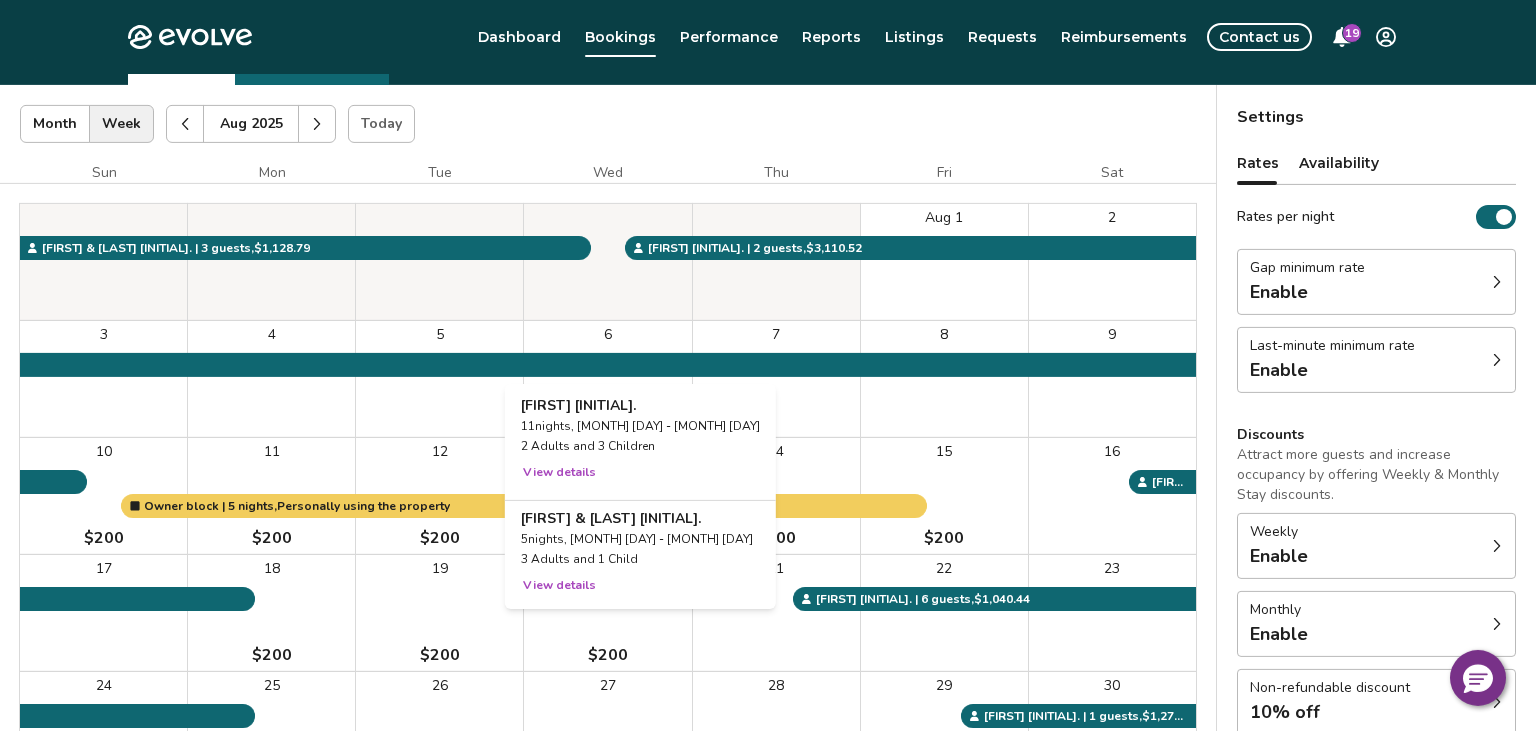scroll, scrollTop: 0, scrollLeft: 0, axis: both 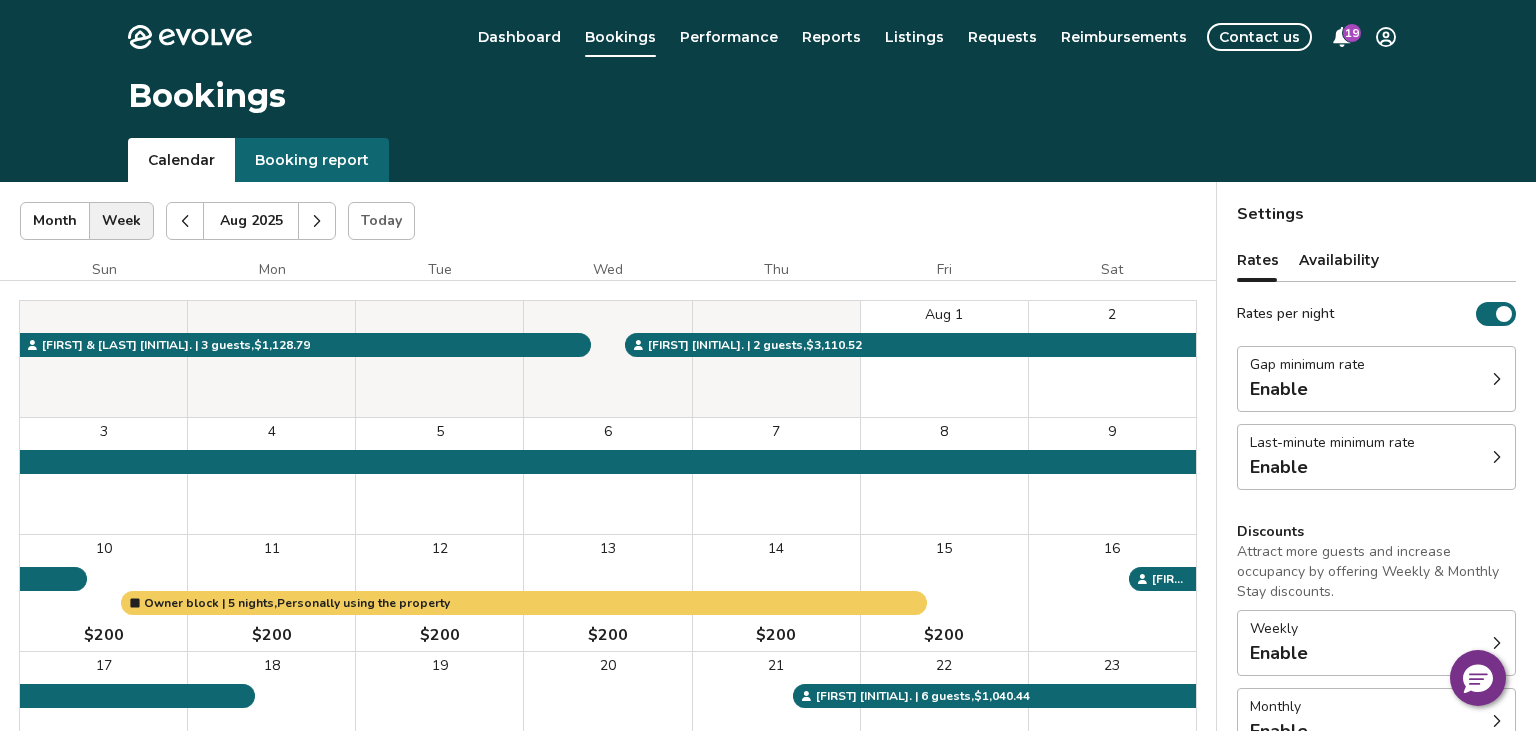 click at bounding box center (317, 221) 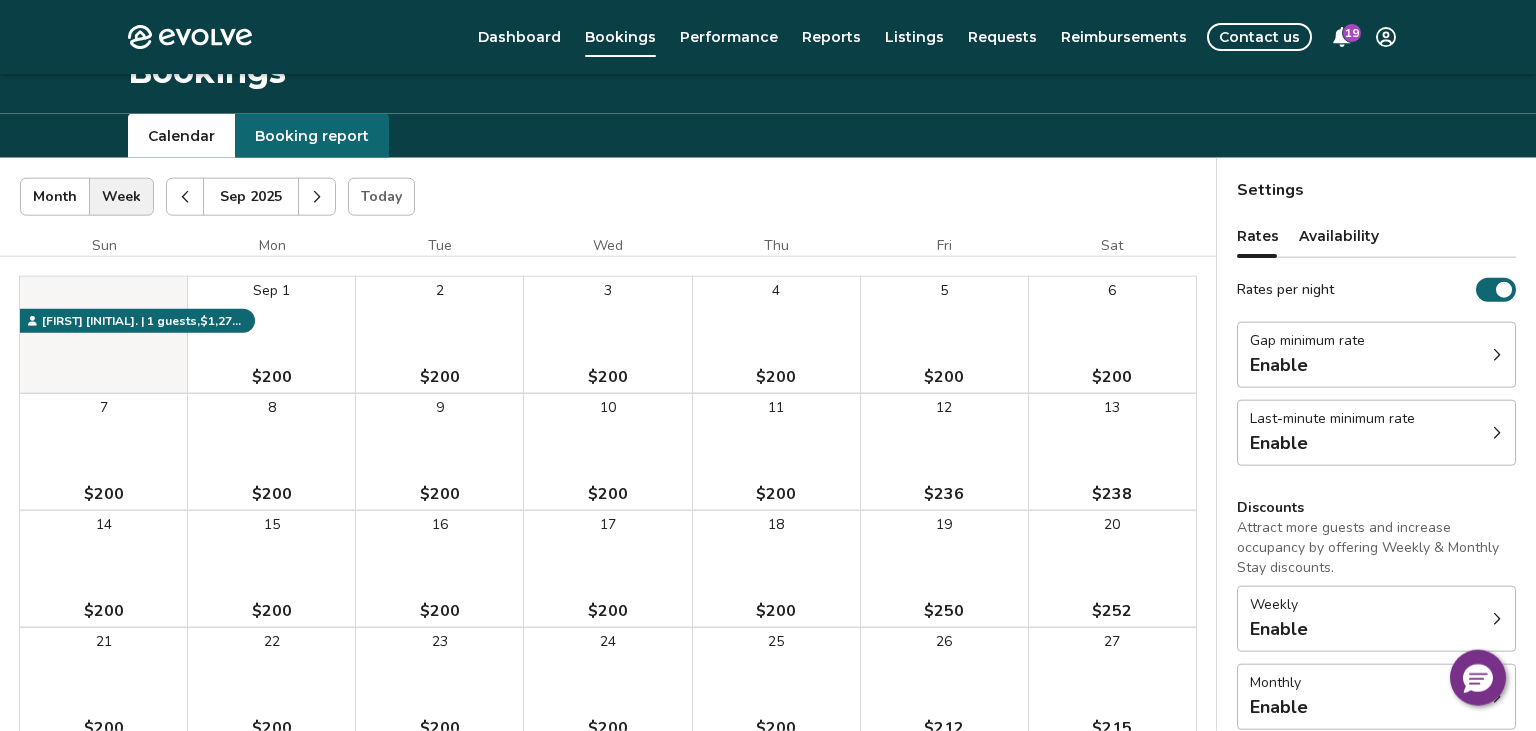 scroll, scrollTop: 0, scrollLeft: 0, axis: both 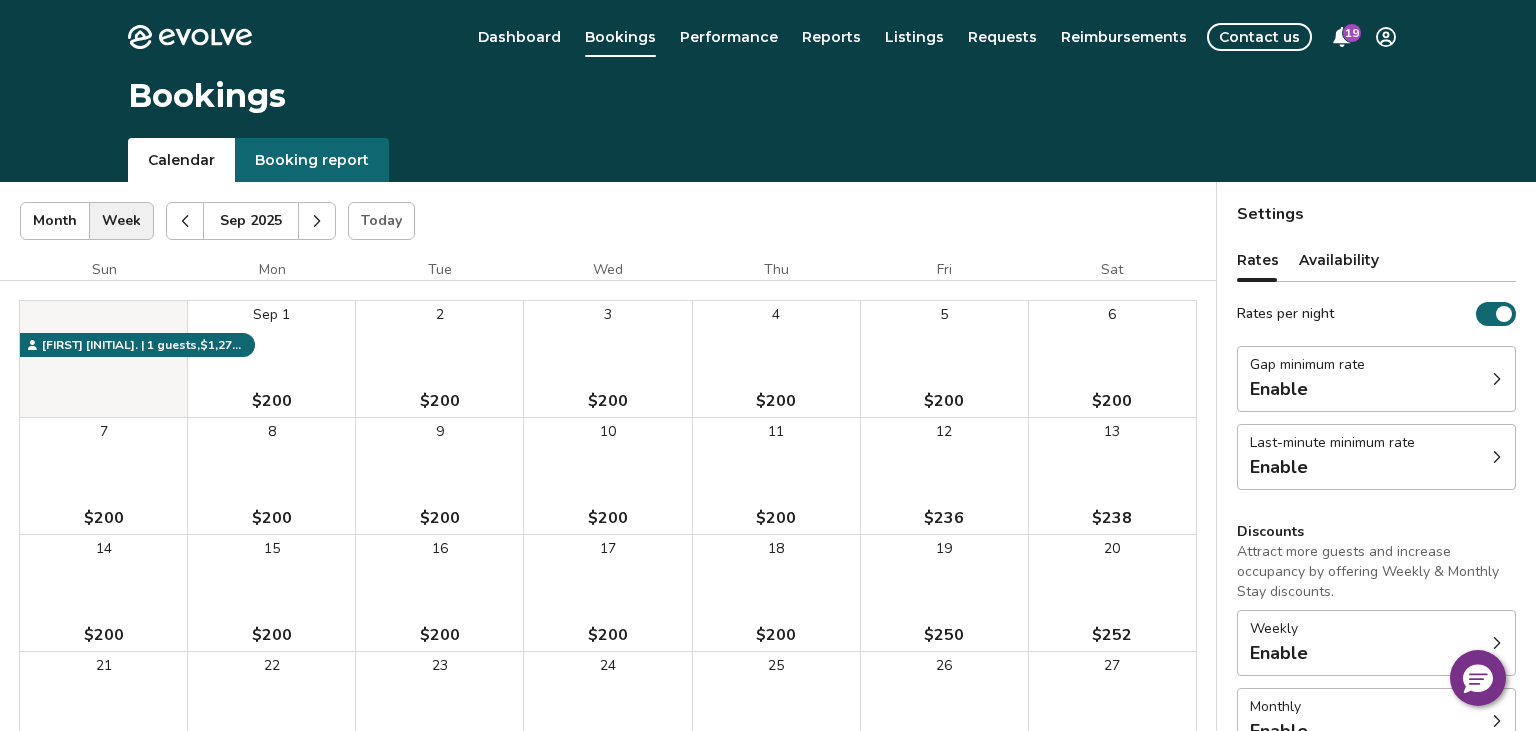 click at bounding box center [317, 221] 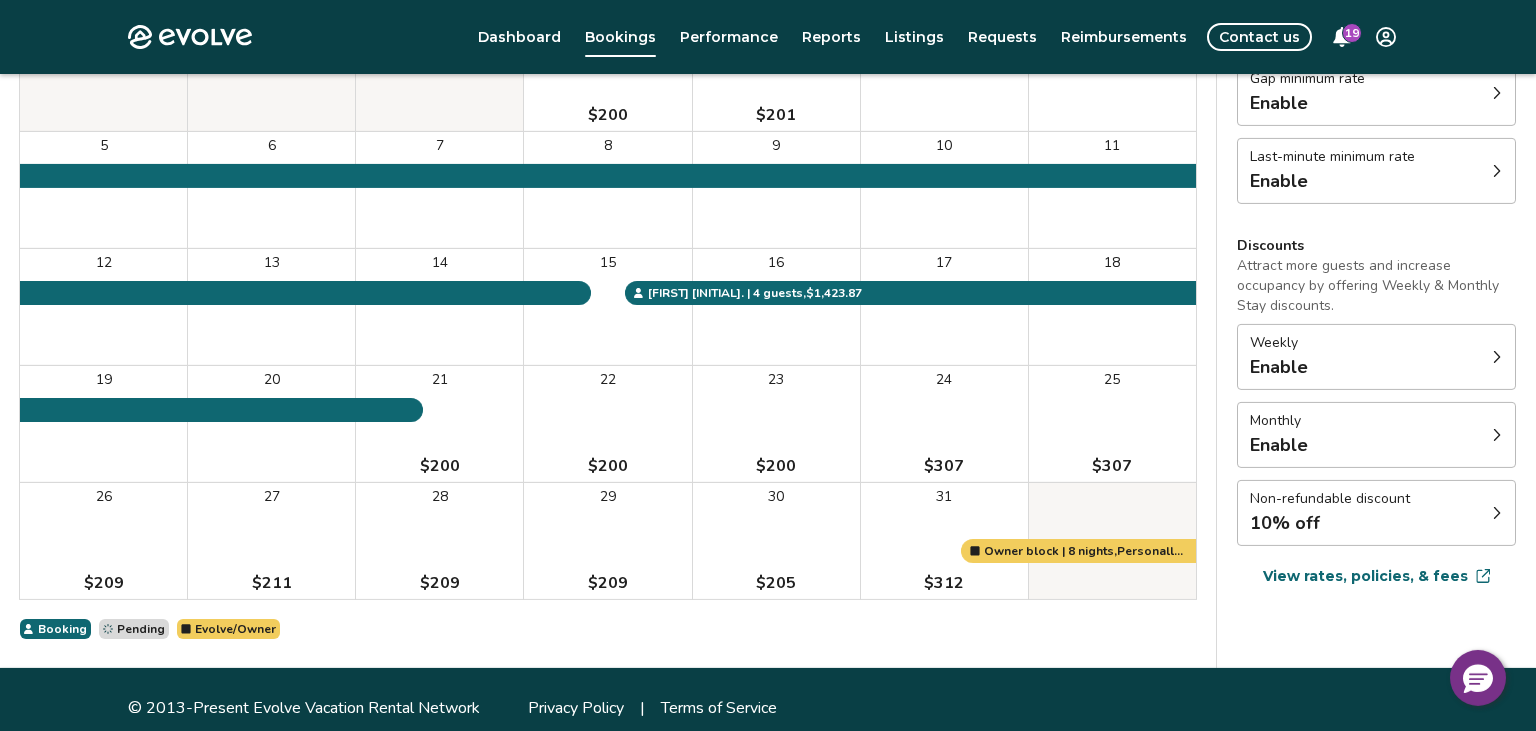 scroll, scrollTop: 0, scrollLeft: 0, axis: both 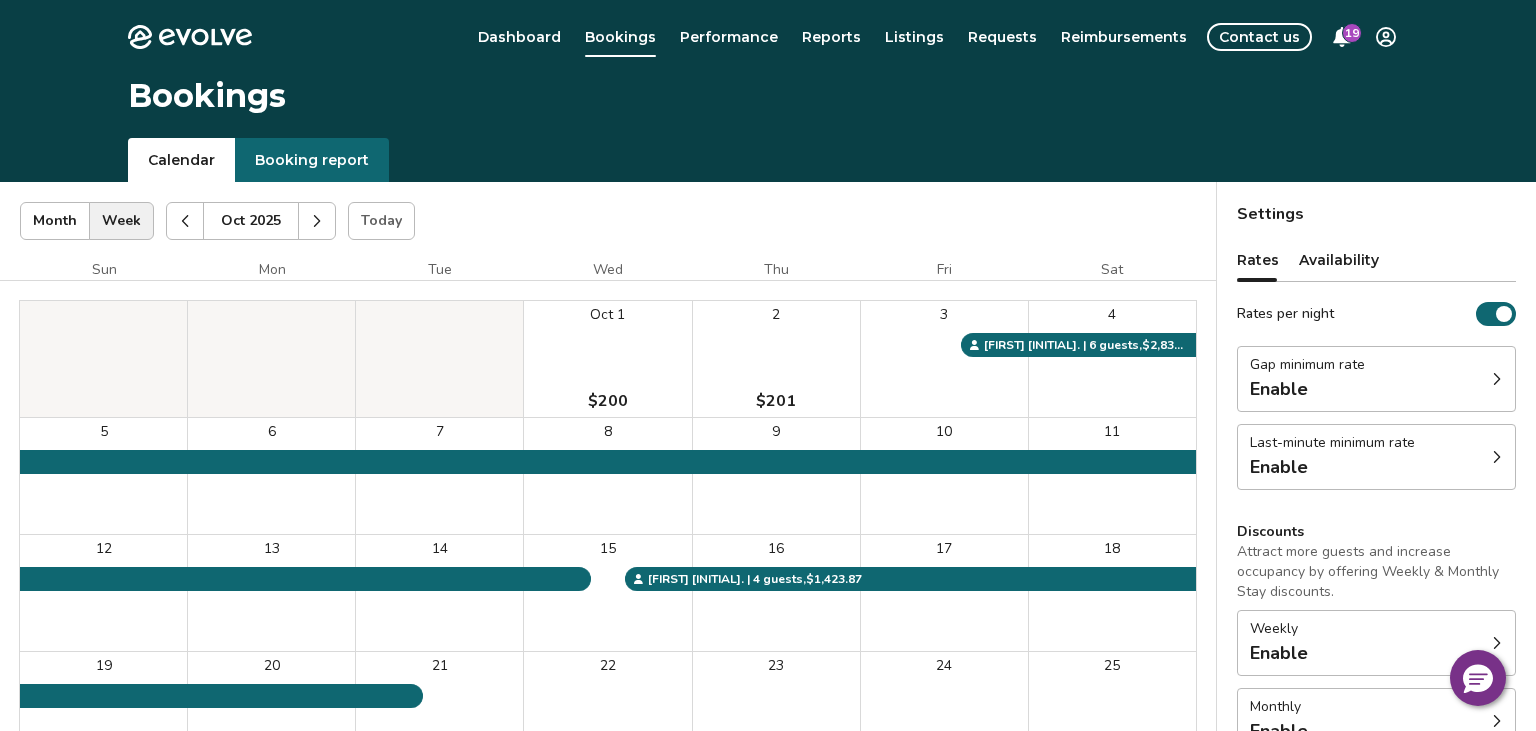 click at bounding box center [317, 221] 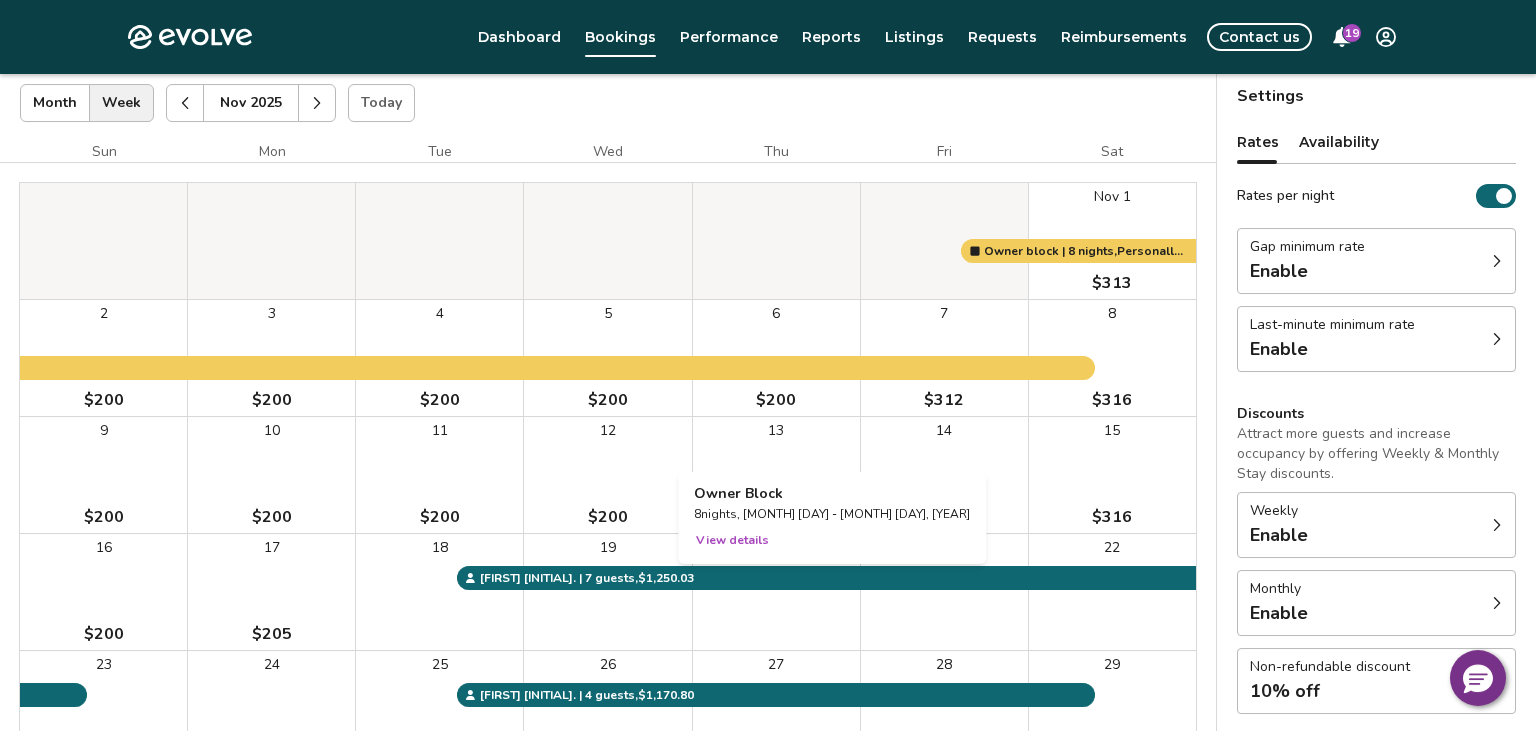 scroll, scrollTop: 0, scrollLeft: 0, axis: both 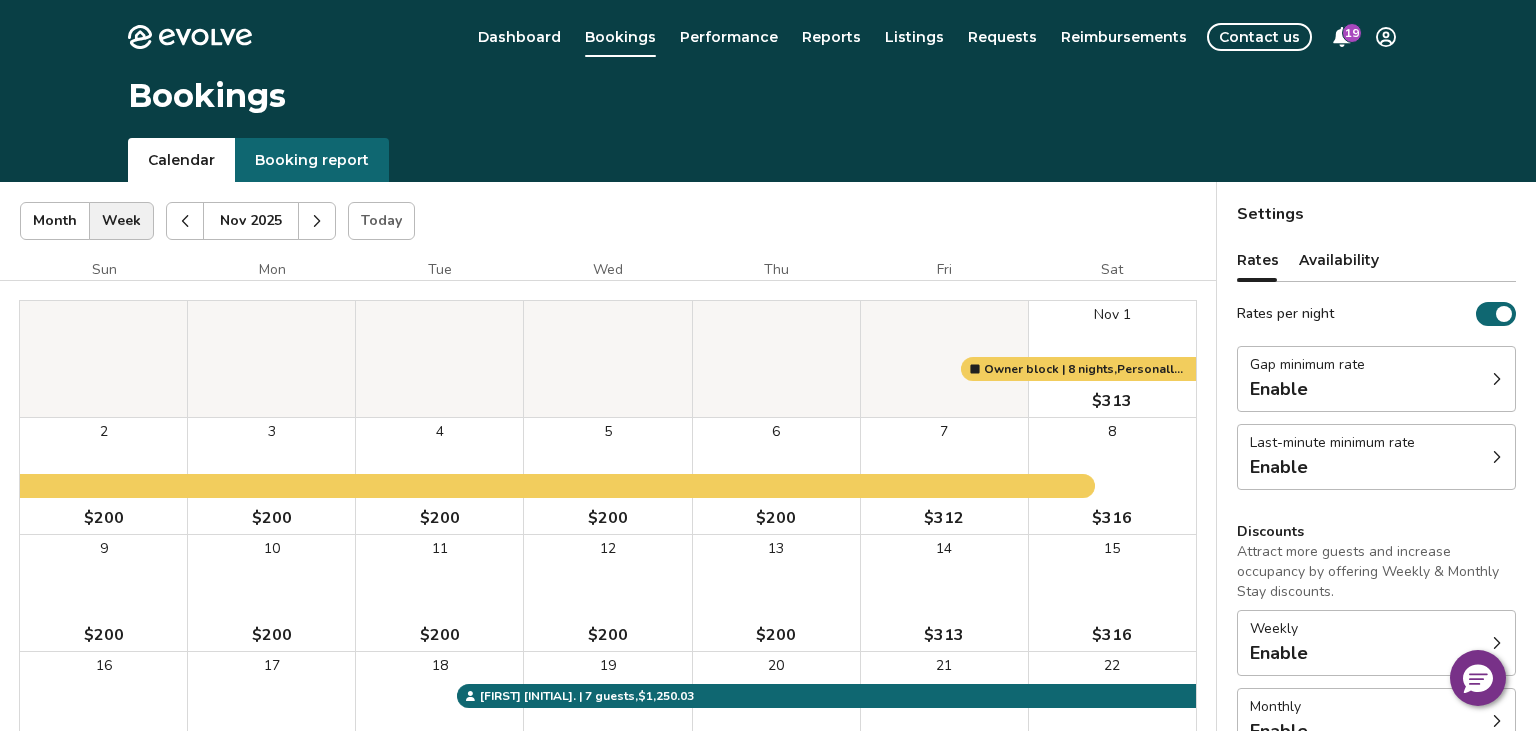 click 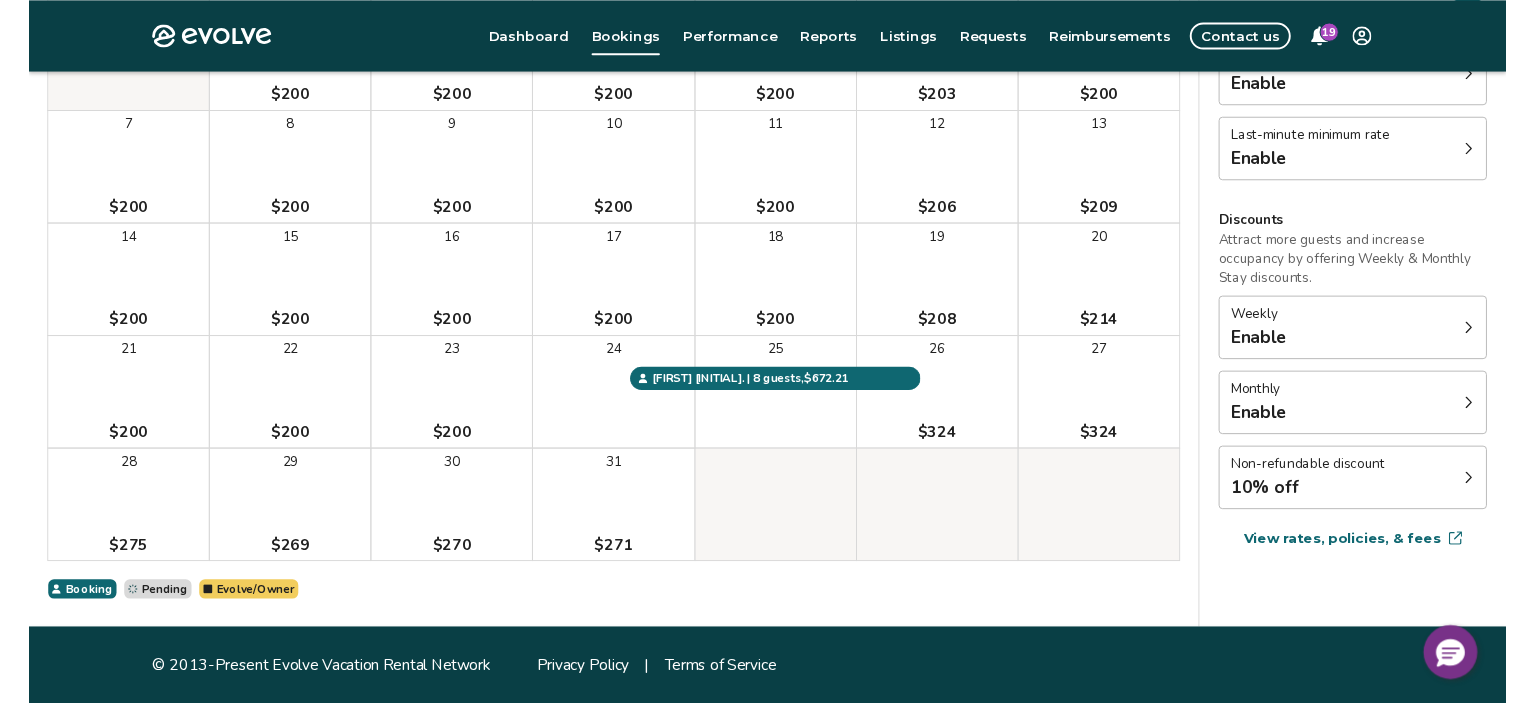 scroll, scrollTop: 0, scrollLeft: 0, axis: both 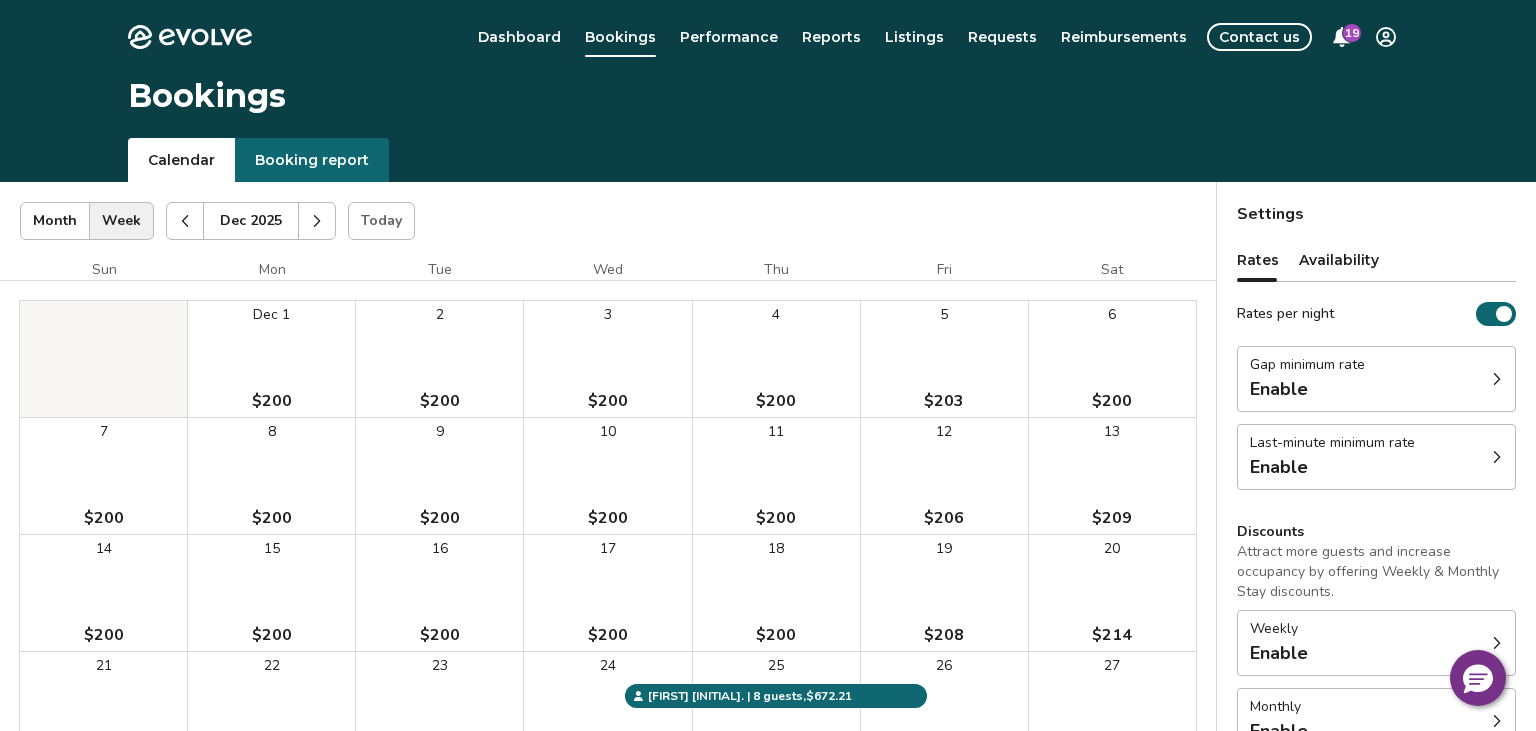 type 